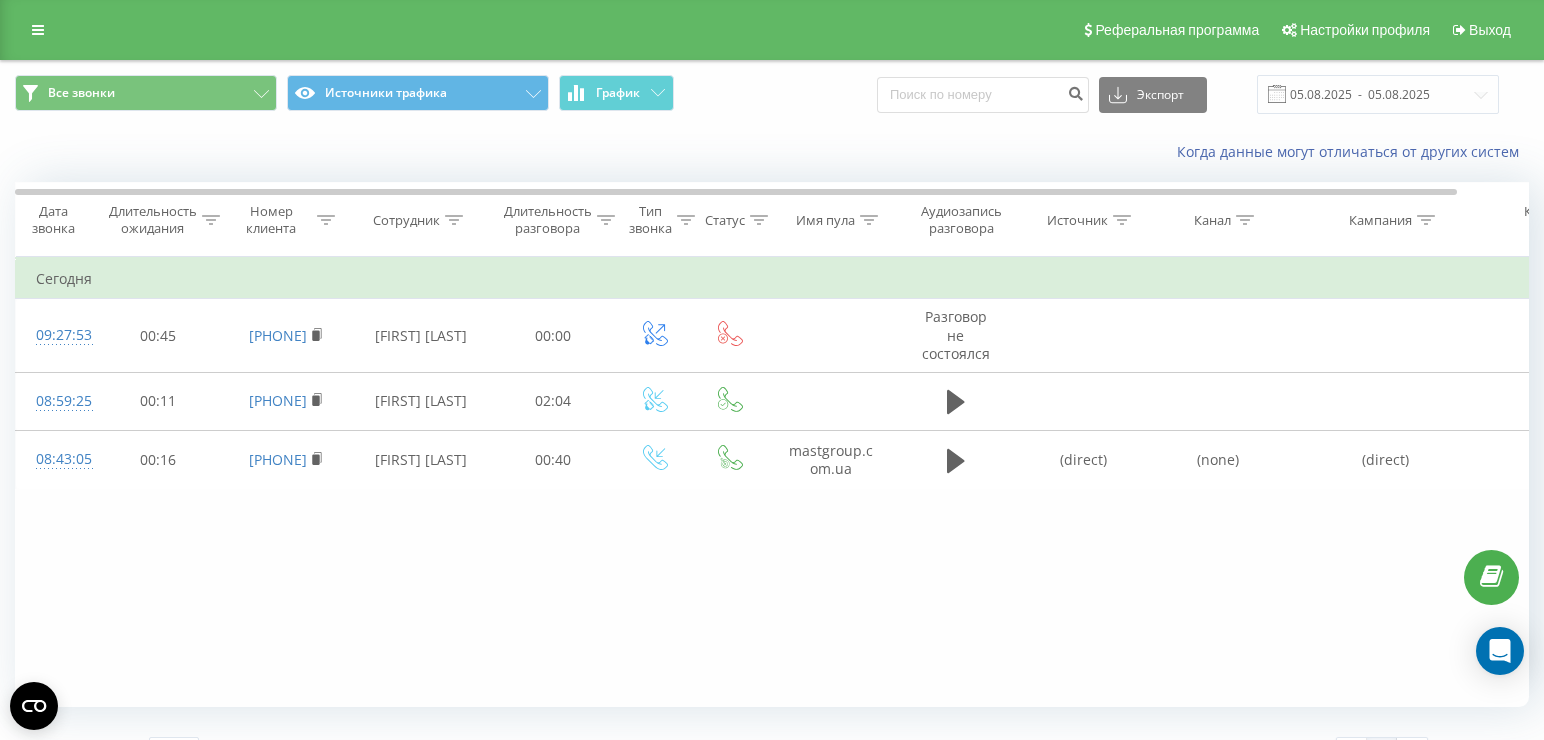 scroll, scrollTop: 0, scrollLeft: 0, axis: both 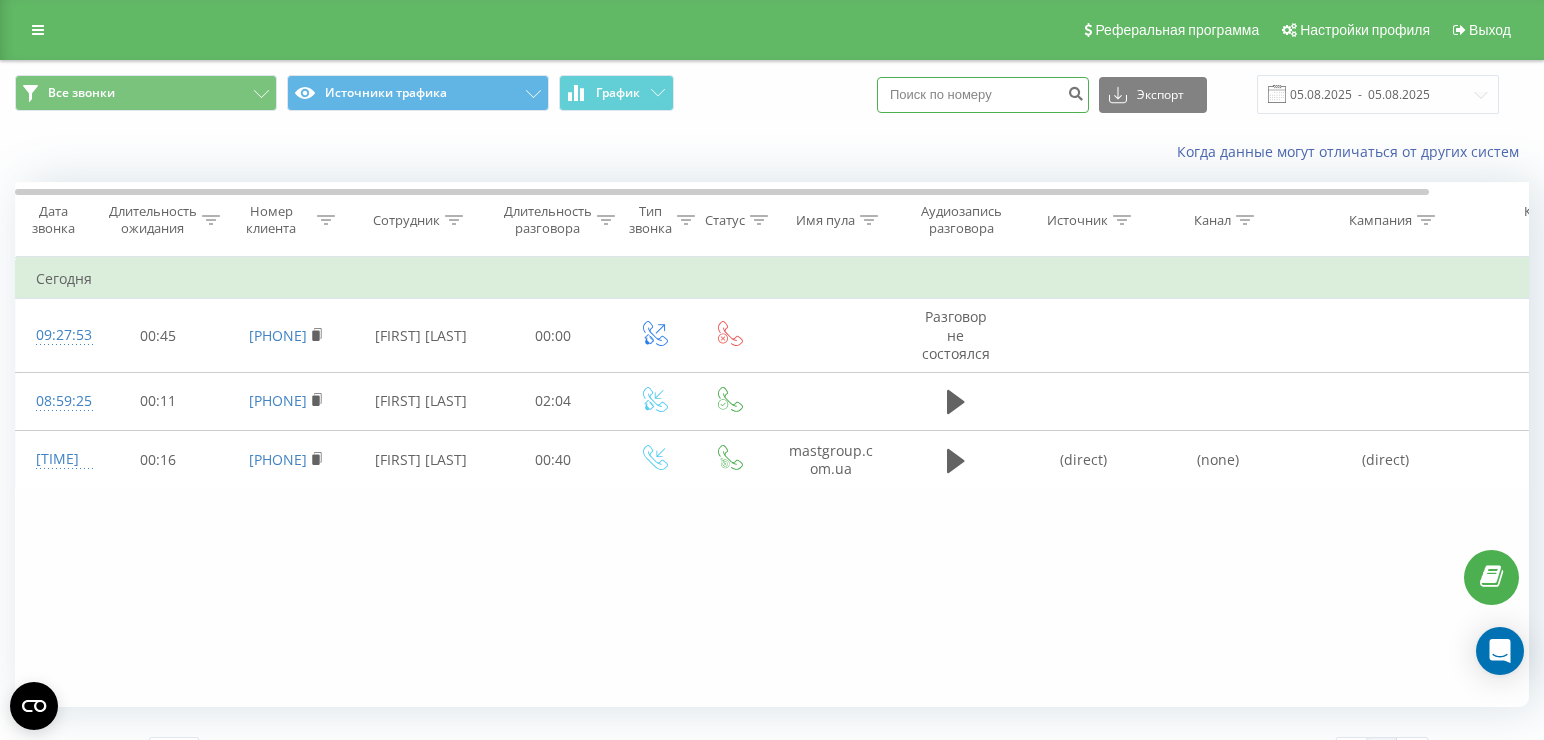 click at bounding box center (983, 95) 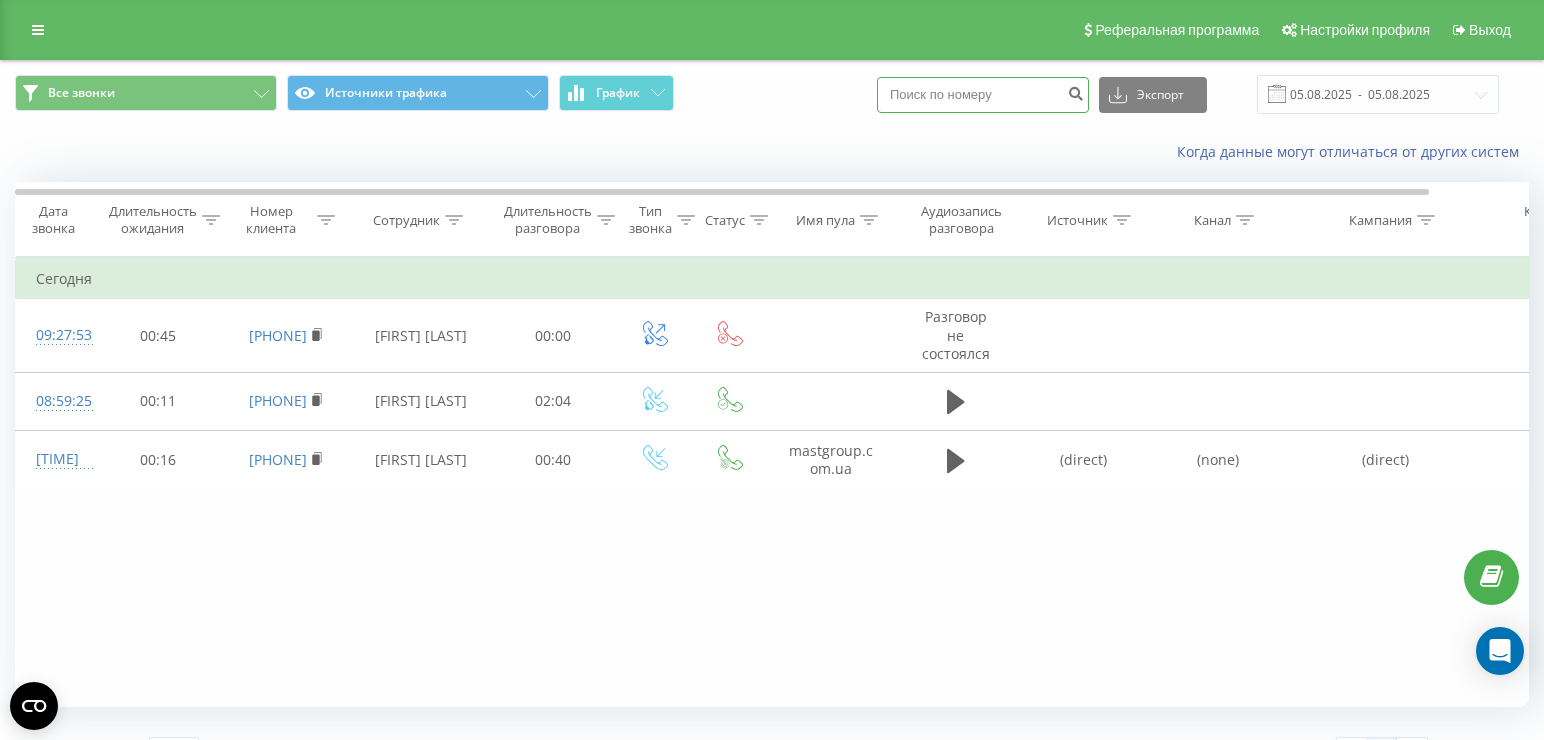 paste on "+380680219678" 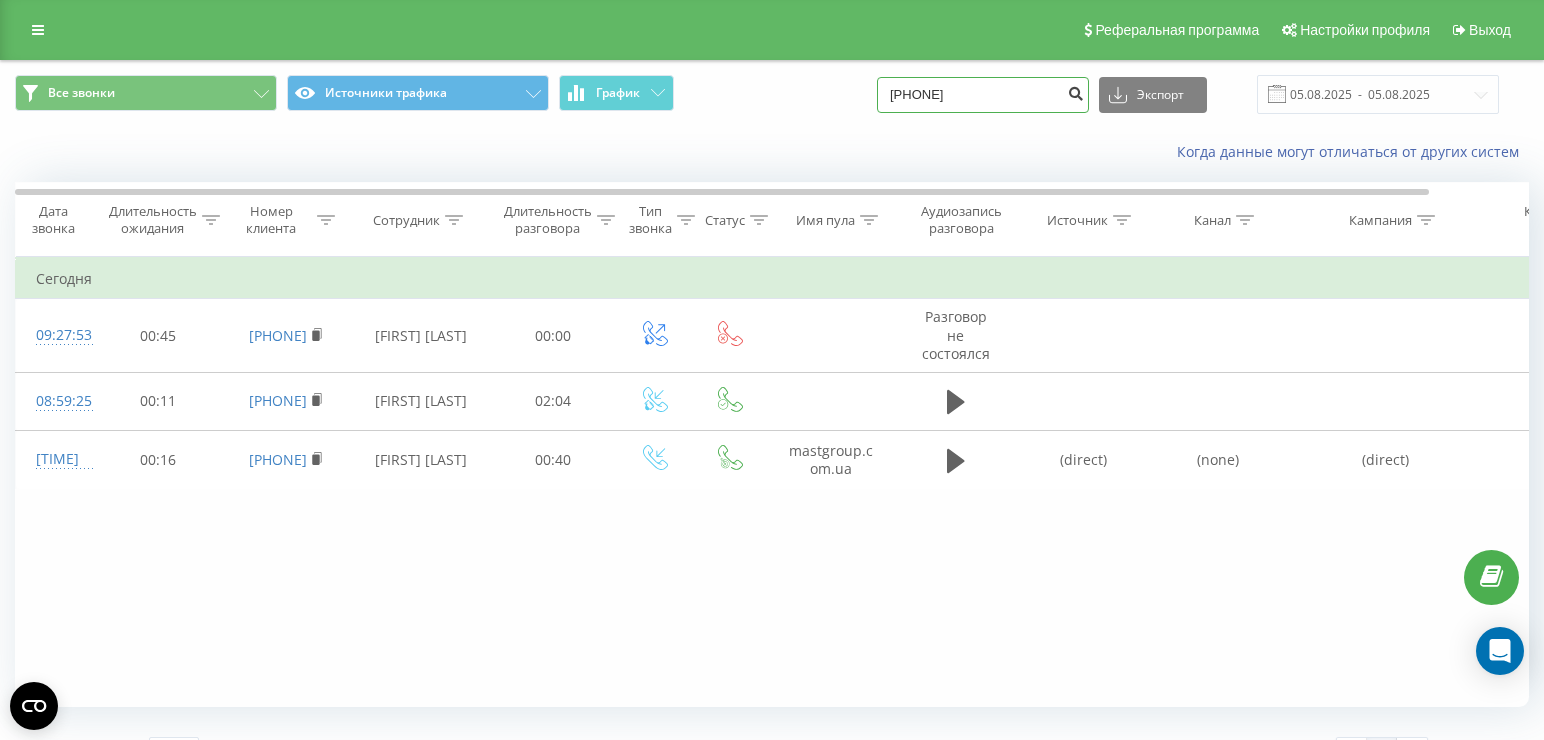 type on "+380680219678" 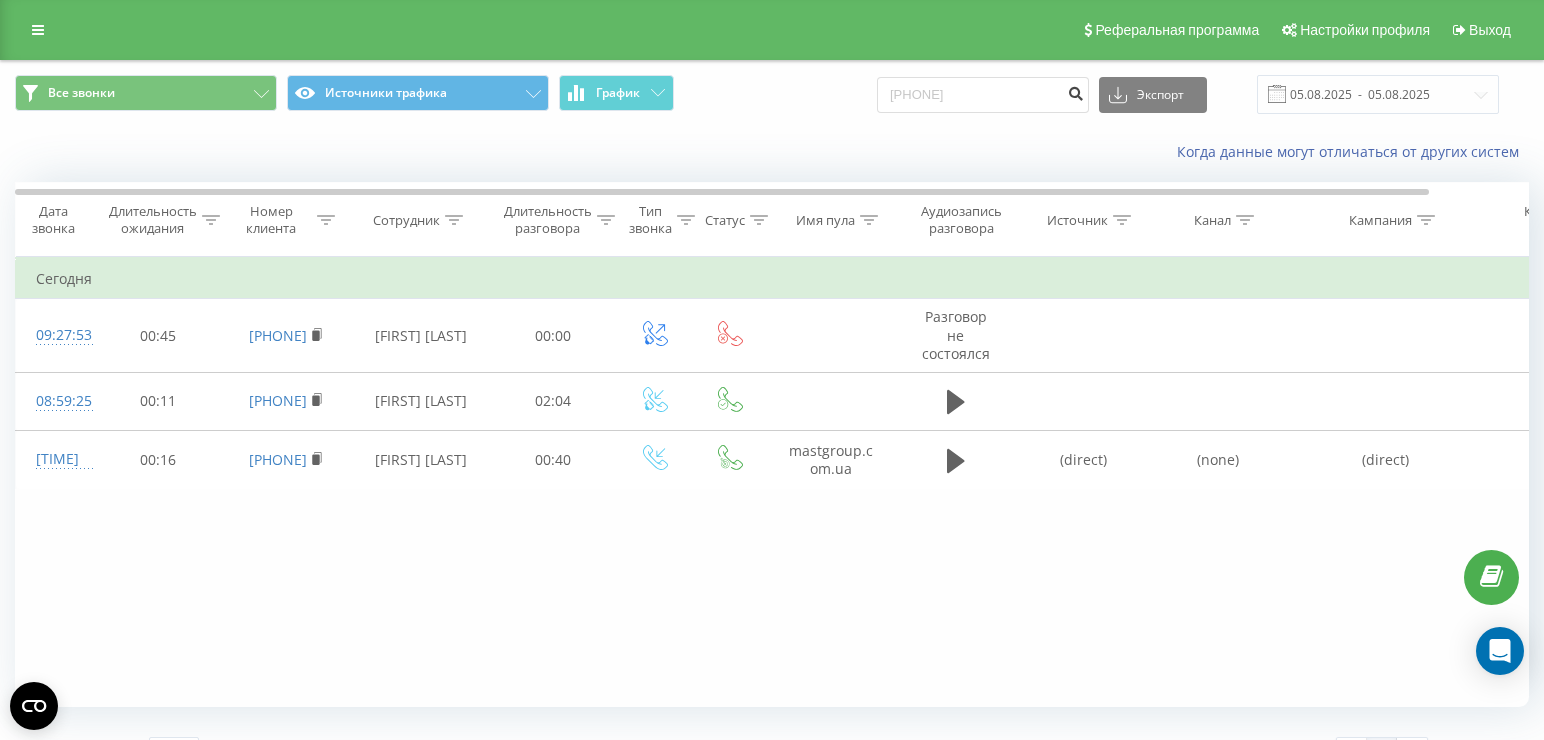 click at bounding box center [1075, 91] 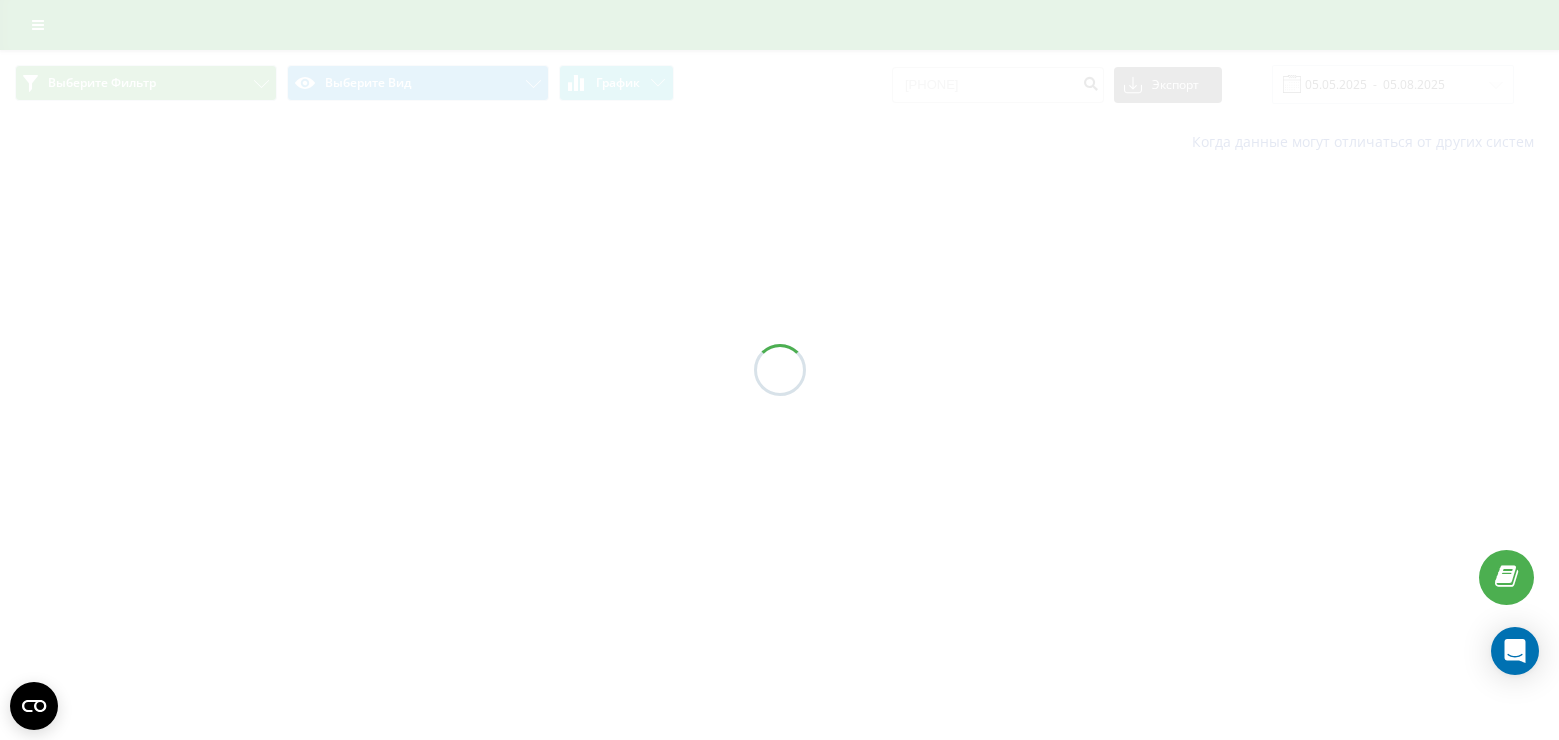 scroll, scrollTop: 0, scrollLeft: 0, axis: both 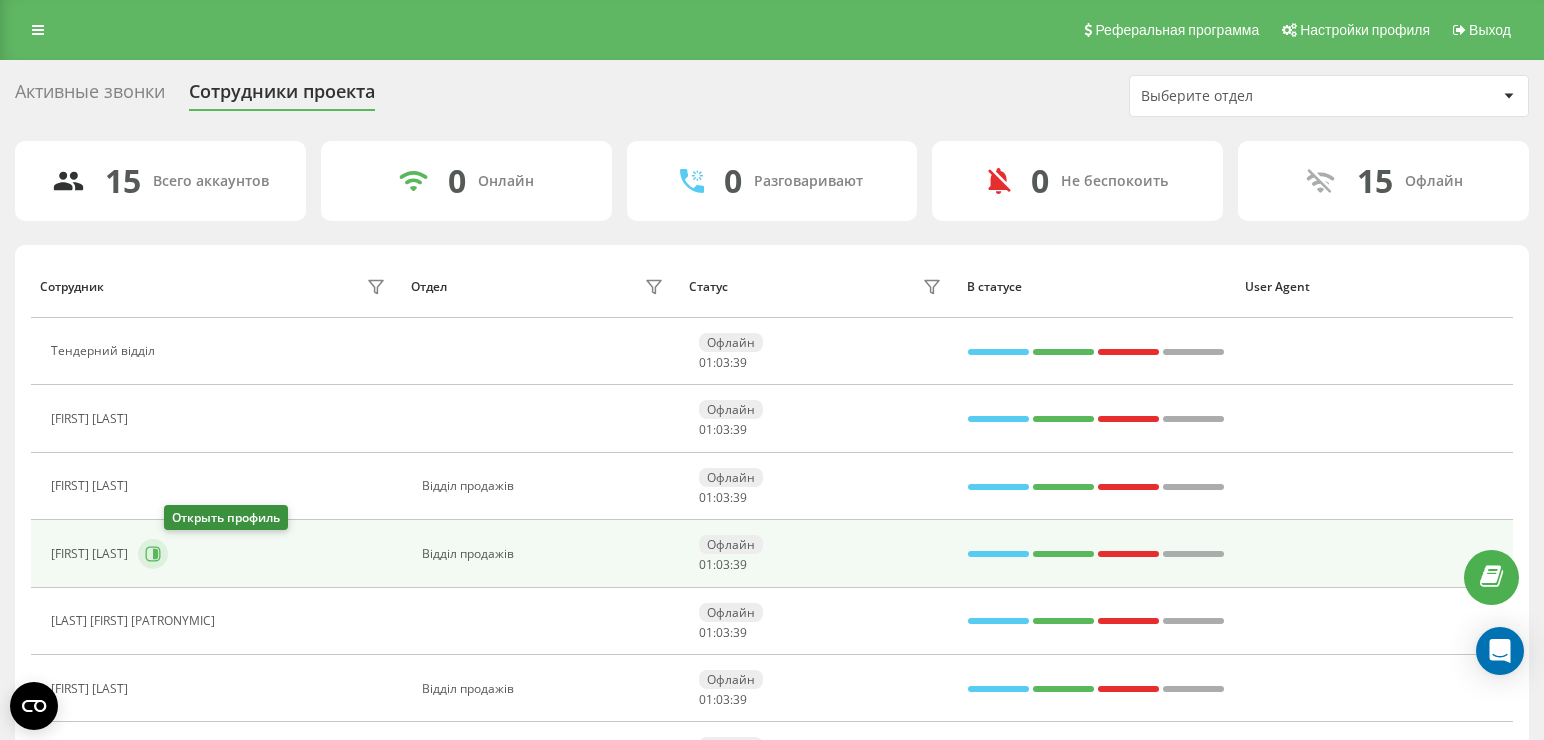 click 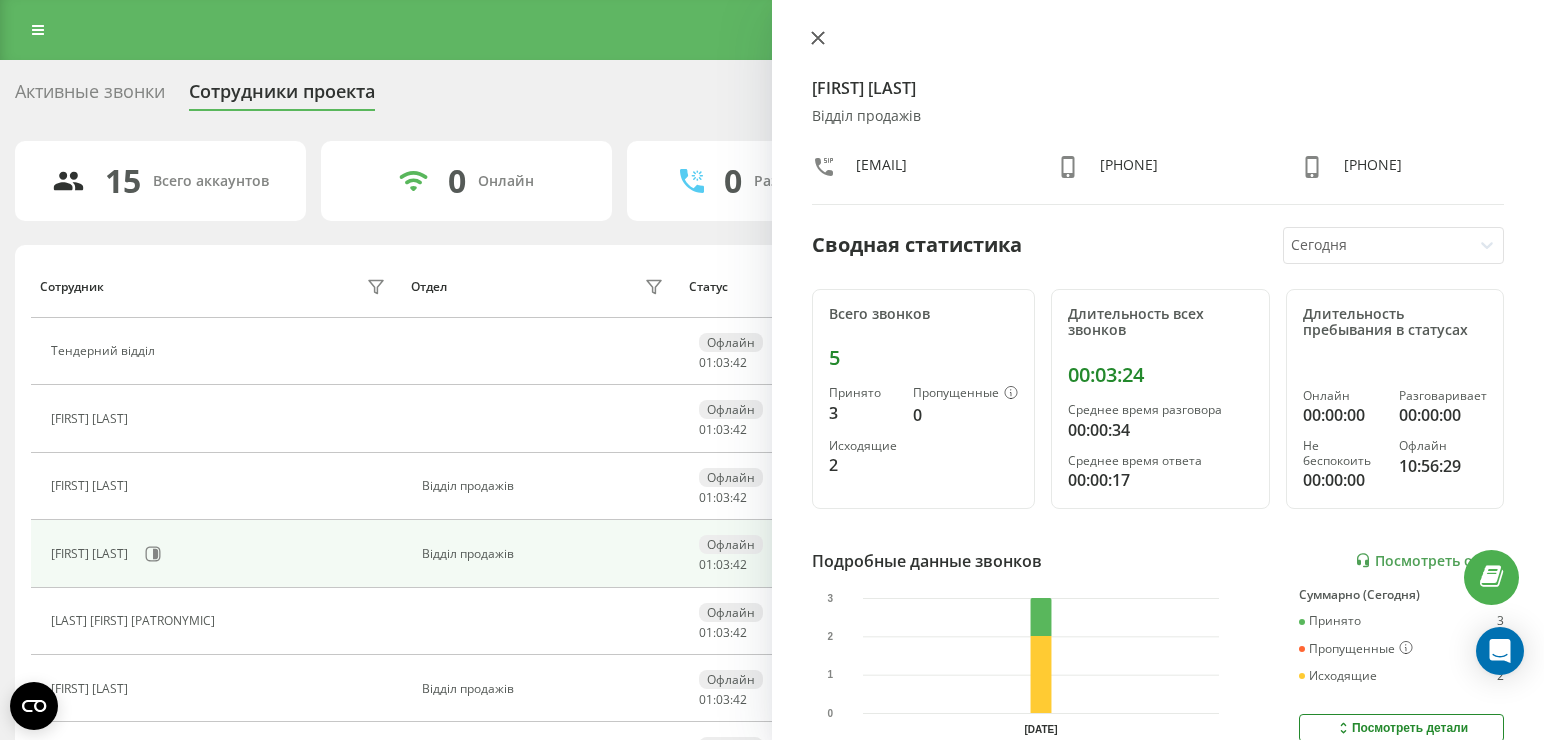 click 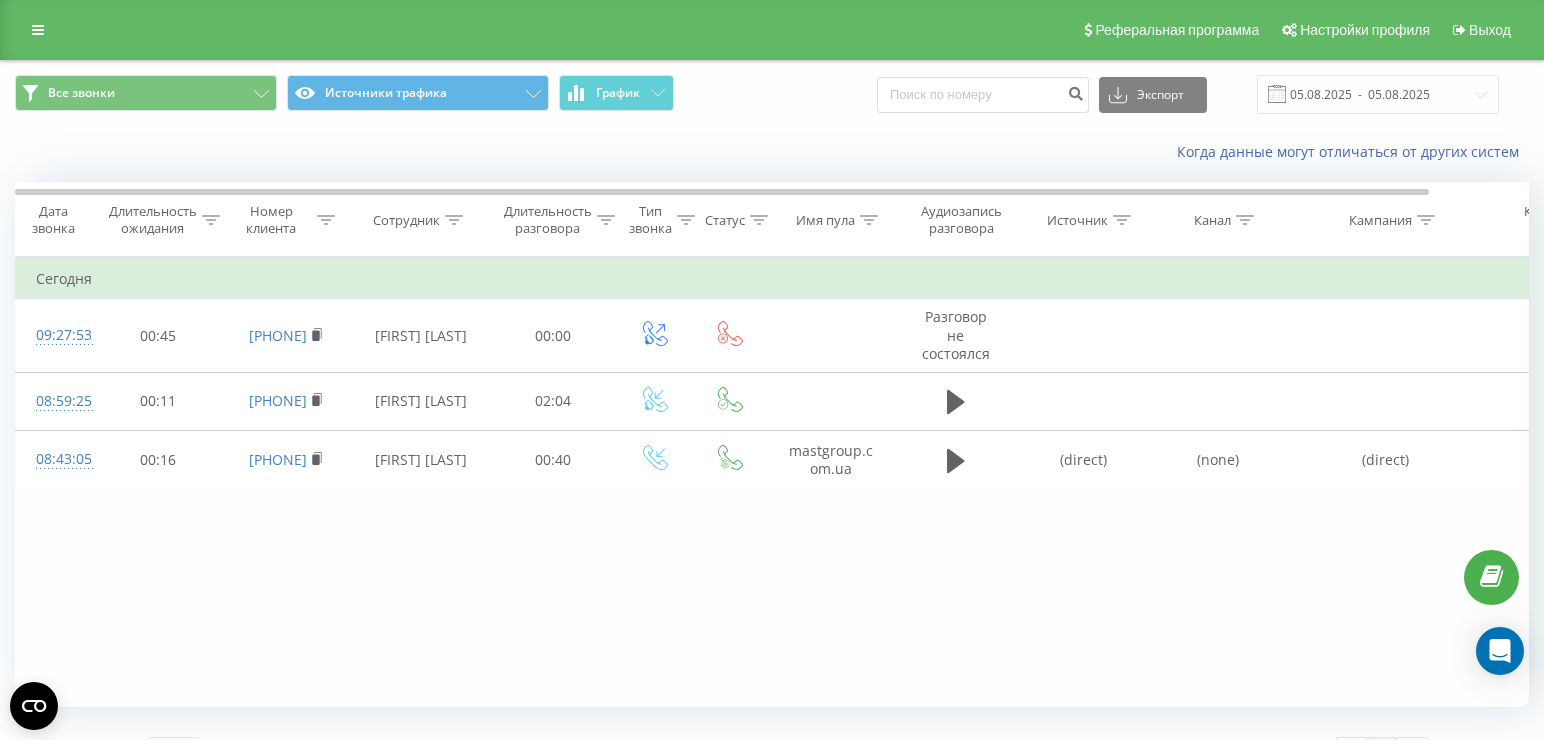 scroll, scrollTop: 0, scrollLeft: 0, axis: both 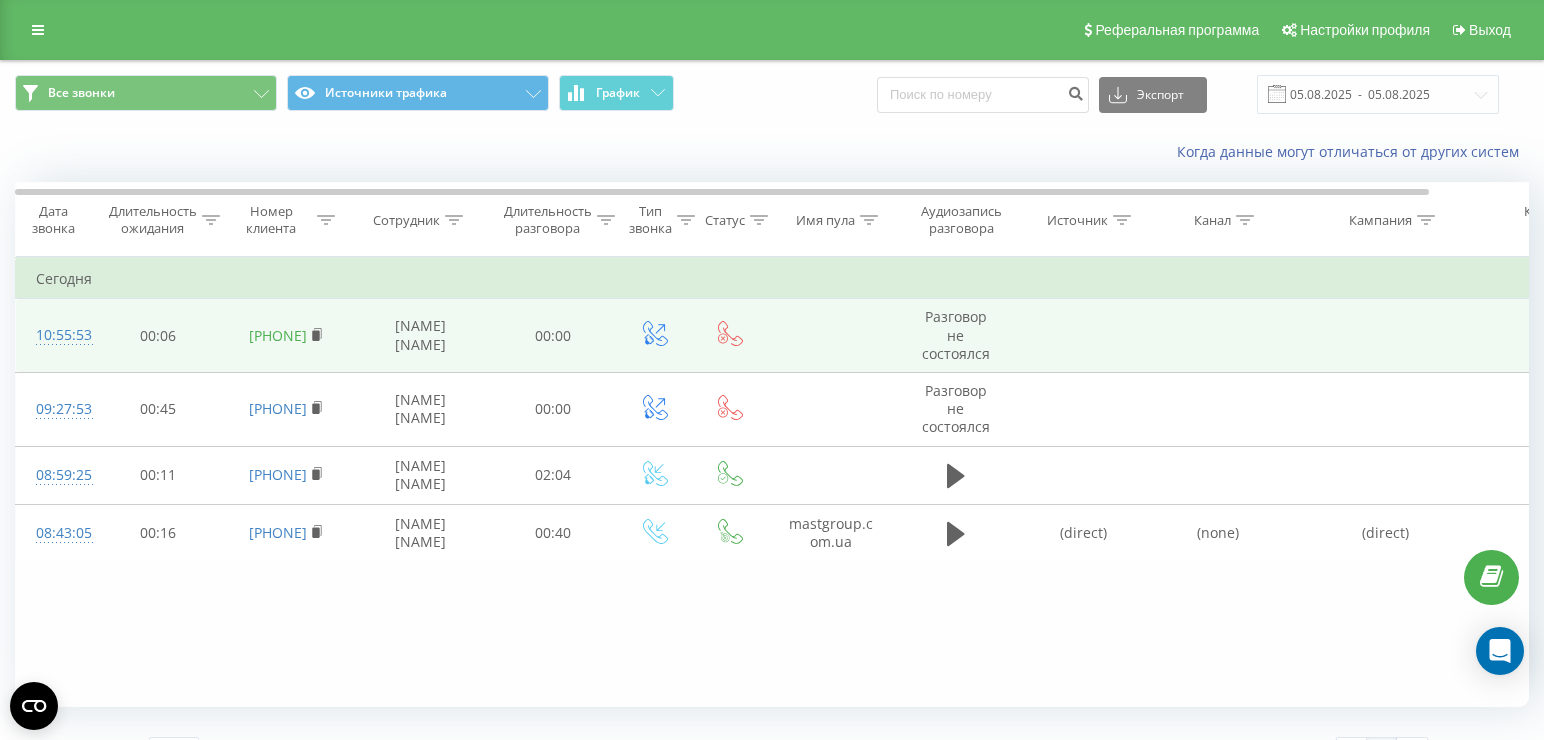 drag, startPoint x: 346, startPoint y: 327, endPoint x: 242, endPoint y: 318, distance: 104.388695 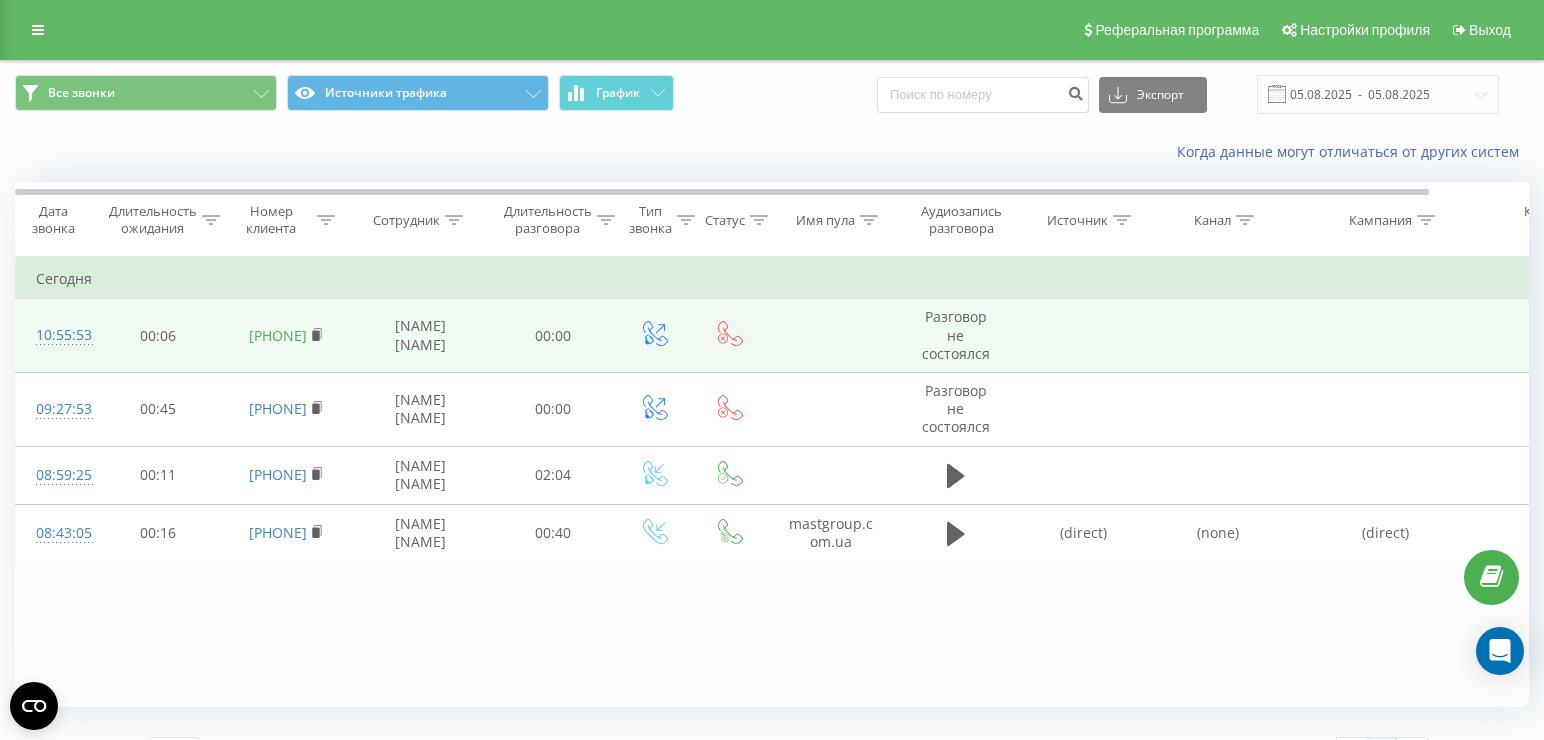 copy on "[PHONE]" 